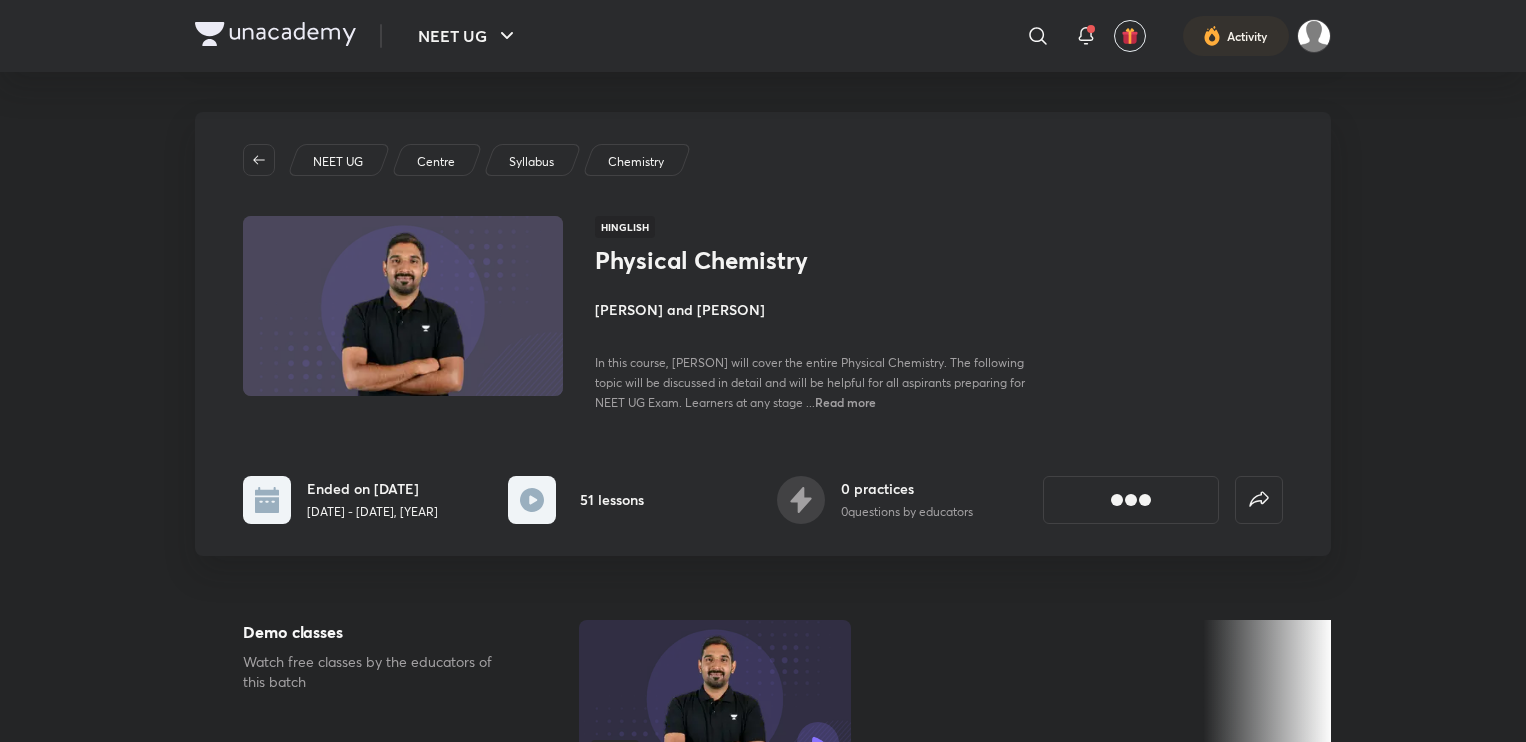 scroll, scrollTop: 0, scrollLeft: 0, axis: both 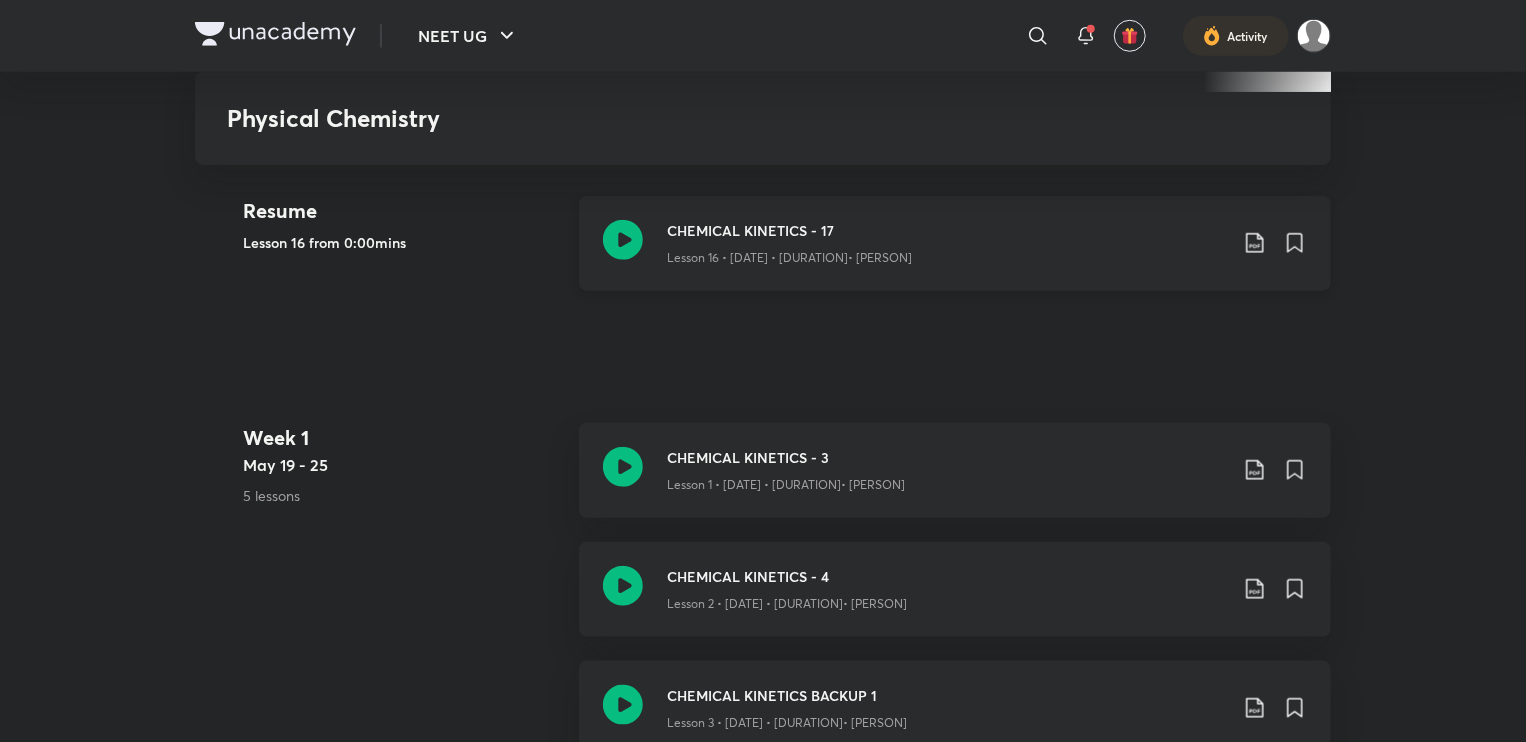 click 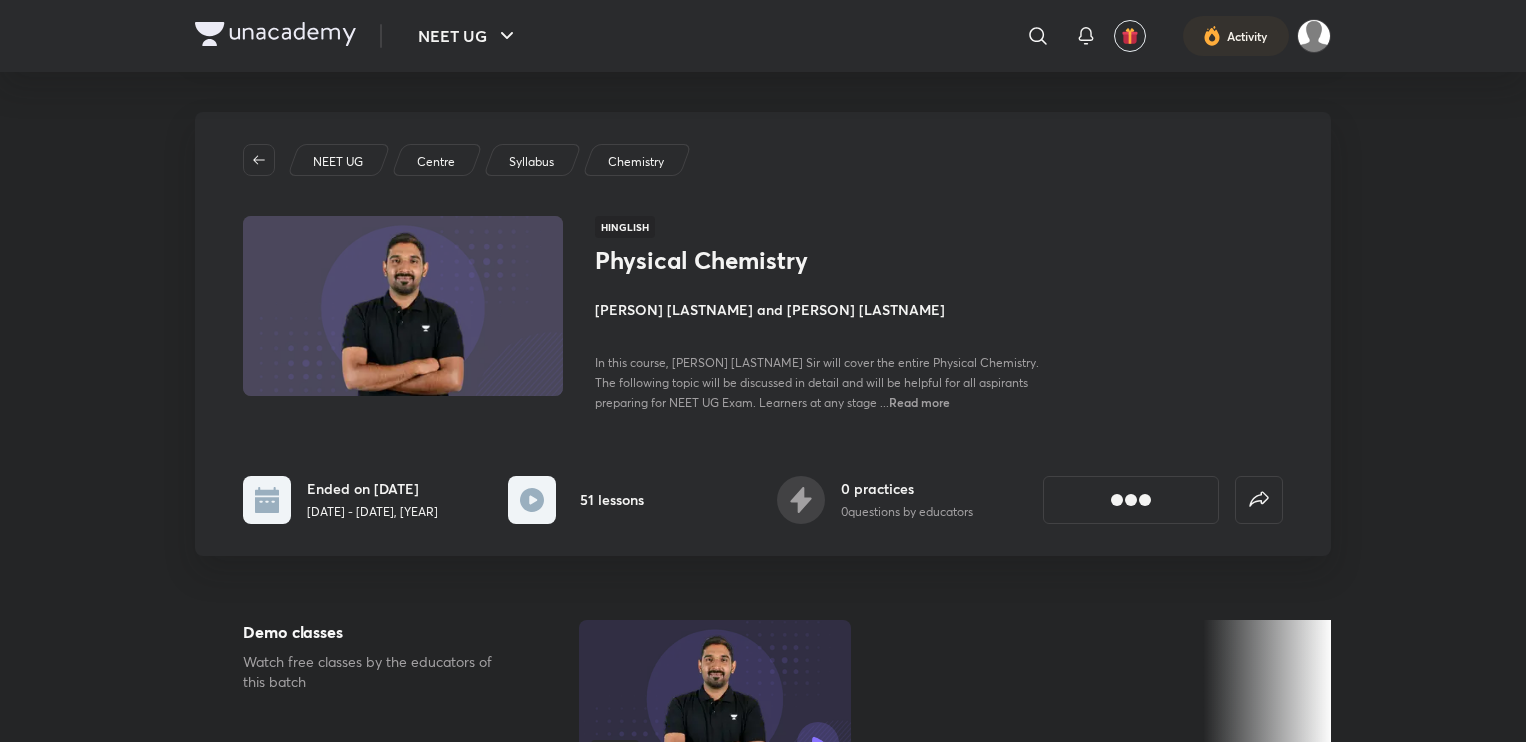 scroll, scrollTop: 0, scrollLeft: 0, axis: both 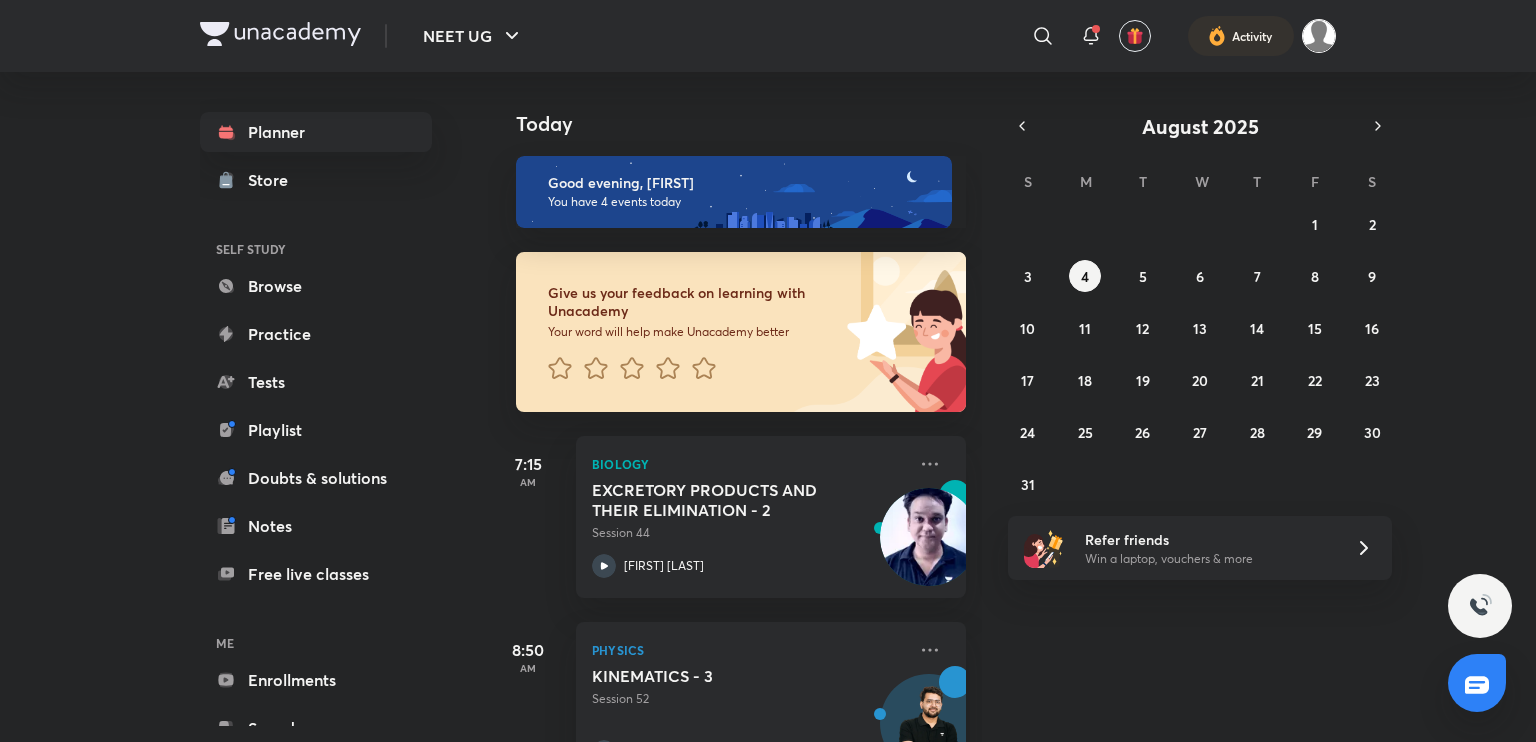 click at bounding box center [1319, 36] 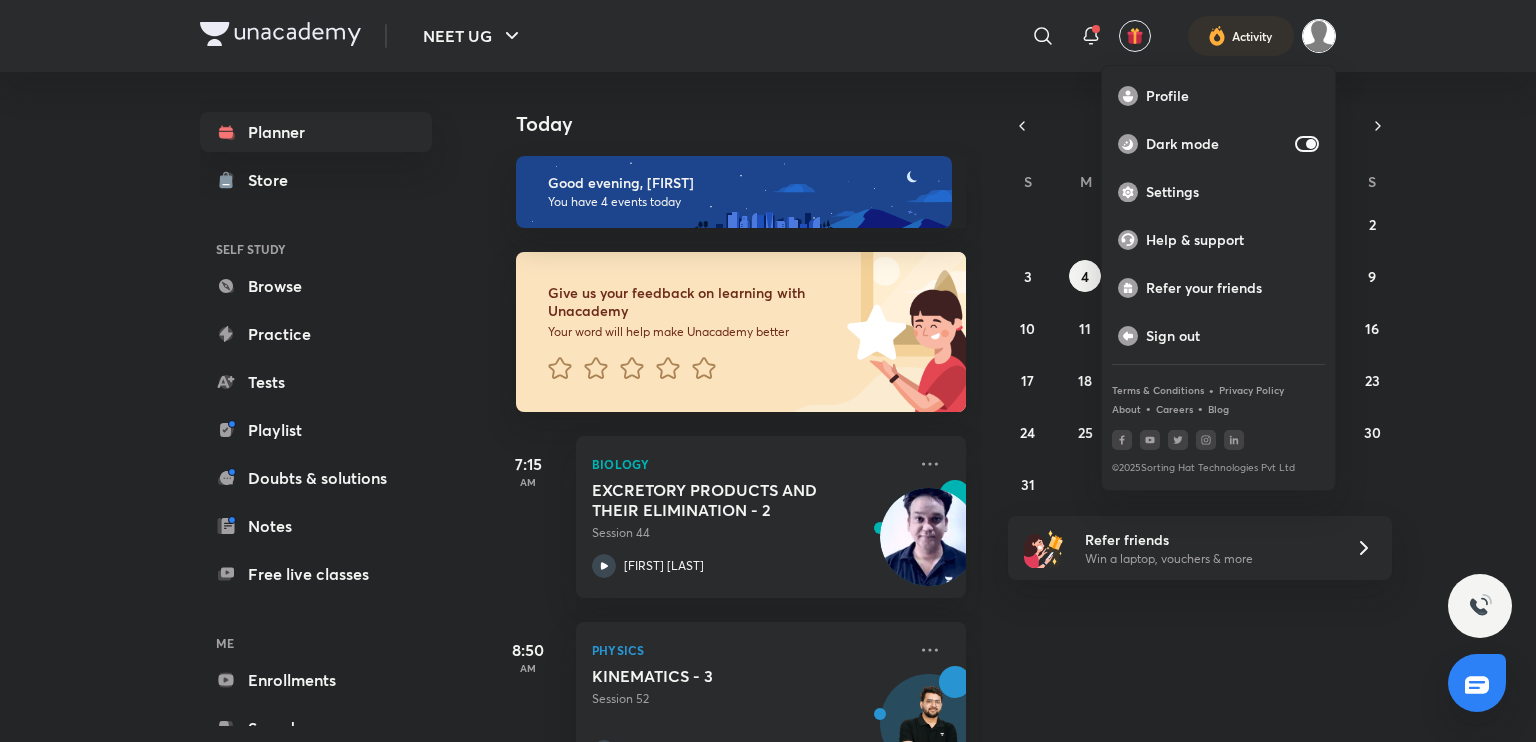 click at bounding box center [768, 371] 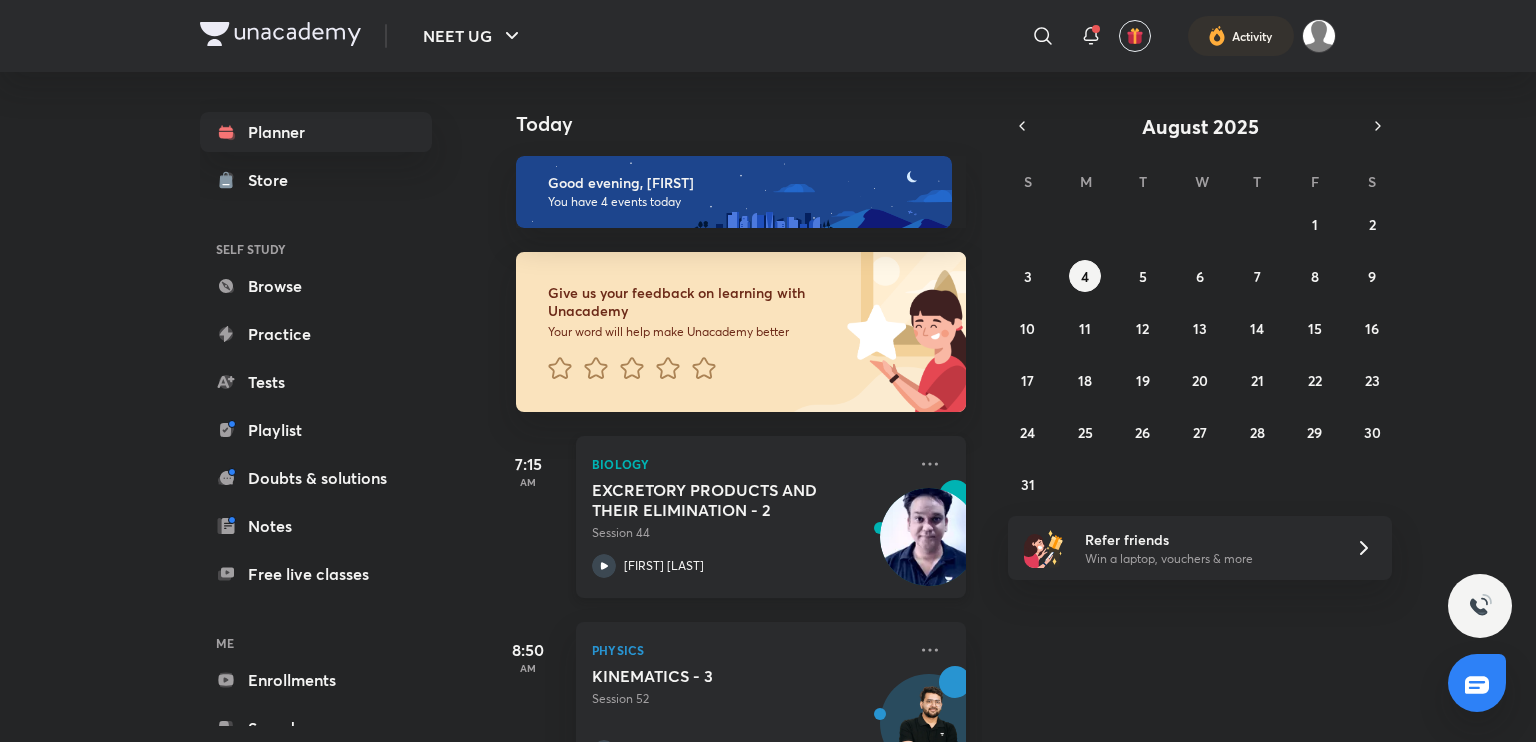 click on "[FIRST] [LAST] [LAST]" at bounding box center (664, 566) 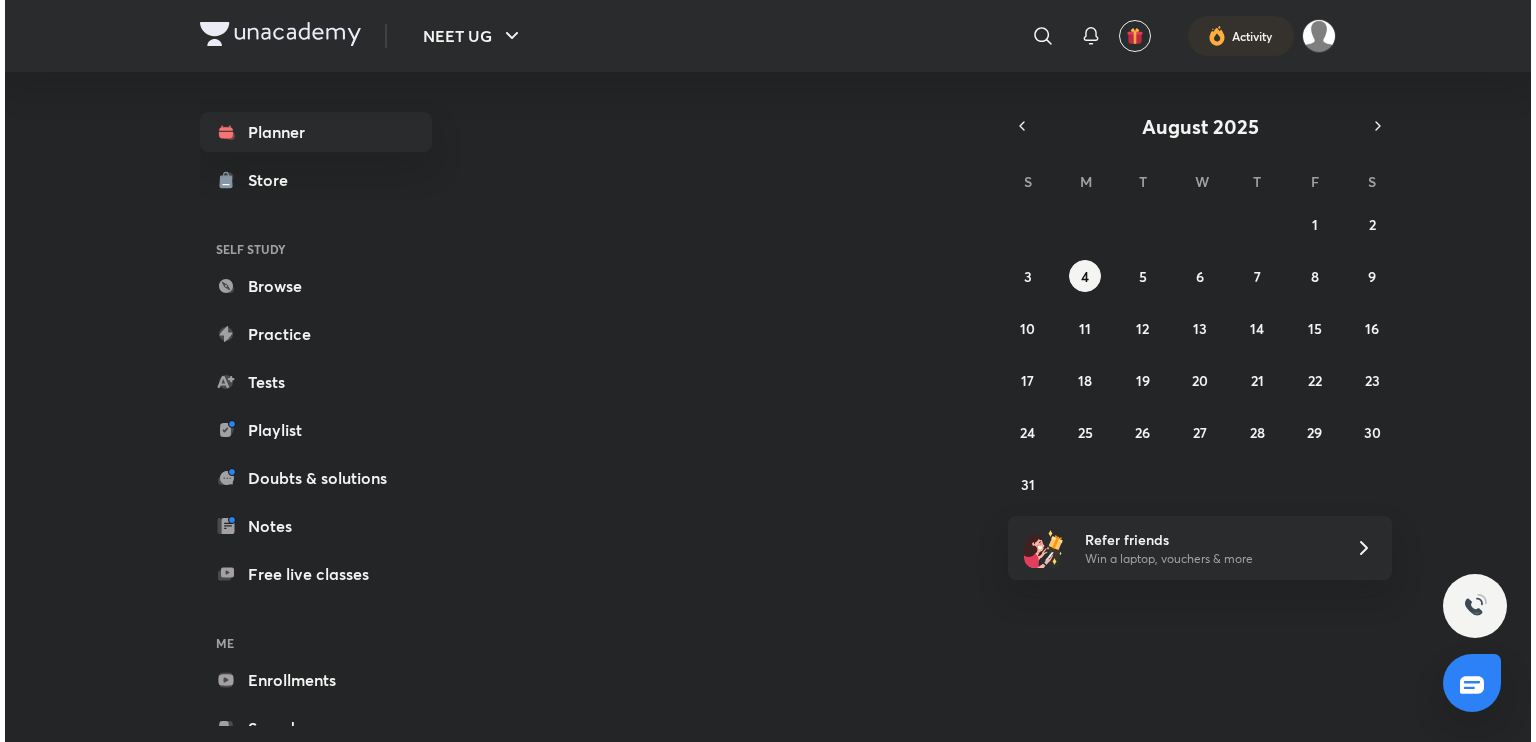 scroll, scrollTop: 0, scrollLeft: 0, axis: both 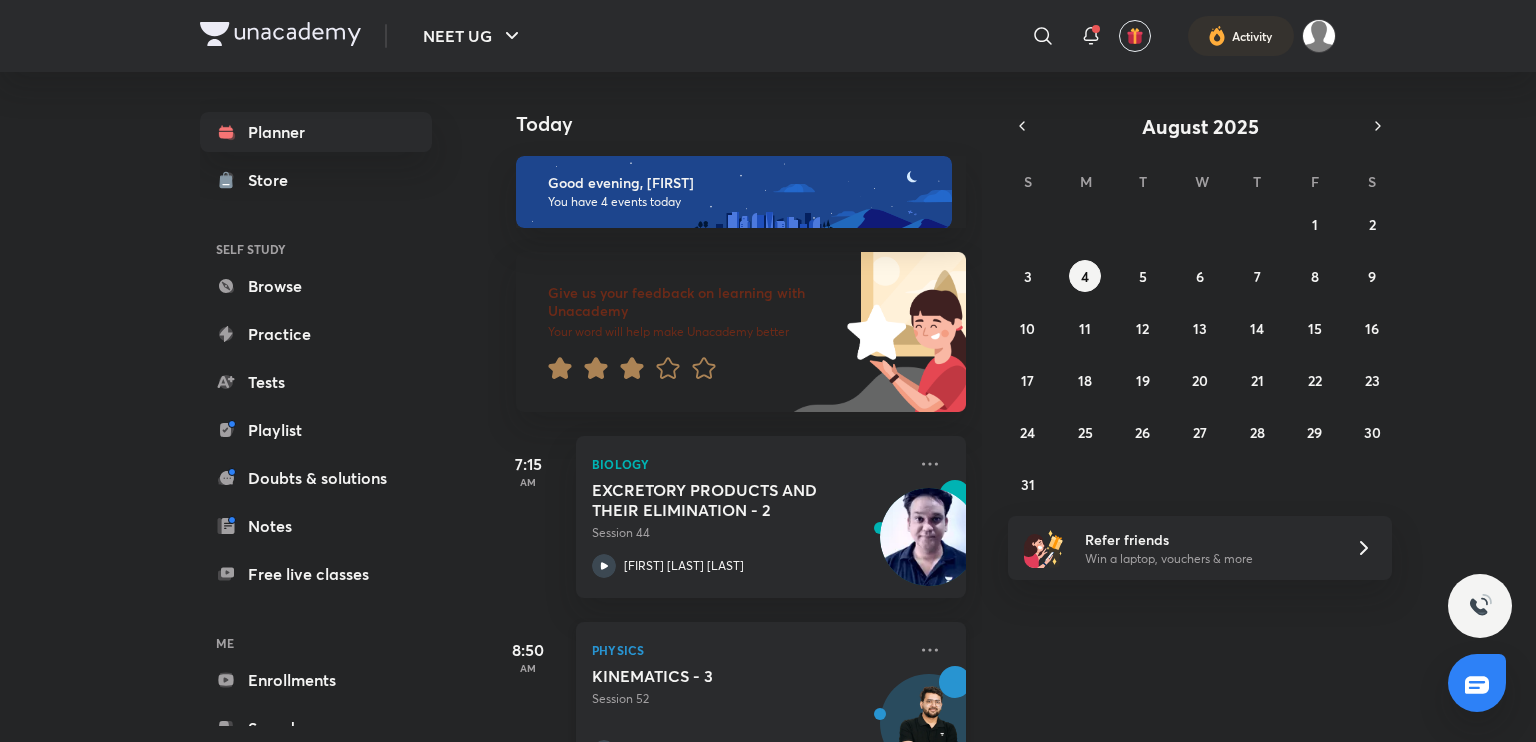 click at bounding box center [929, 733] 